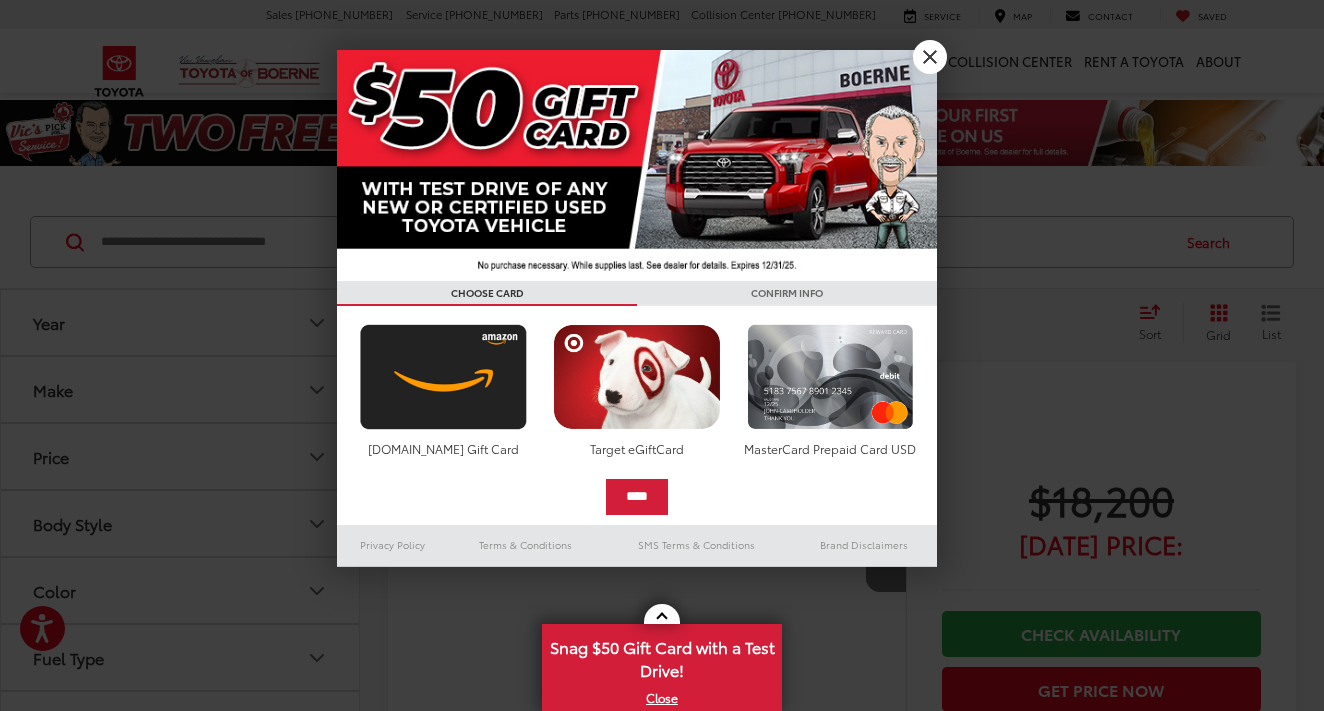 scroll, scrollTop: 276, scrollLeft: 0, axis: vertical 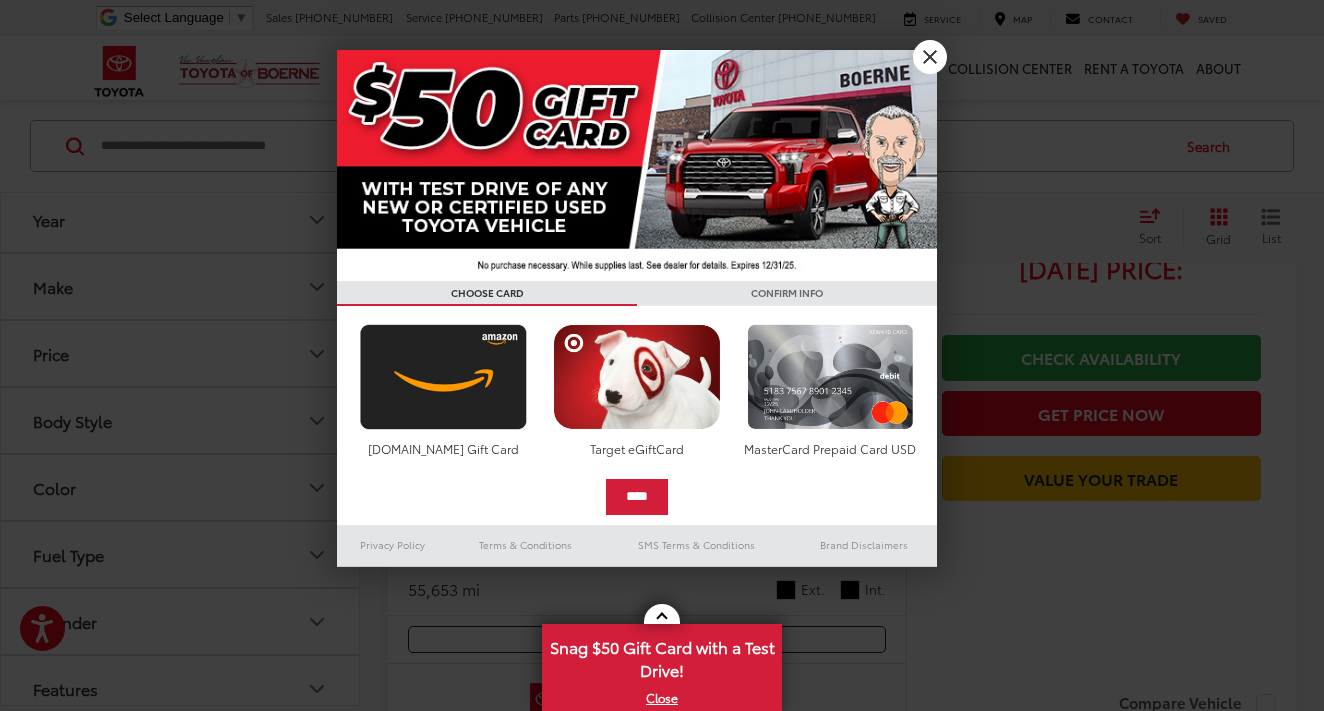 click on "X" at bounding box center [930, 57] 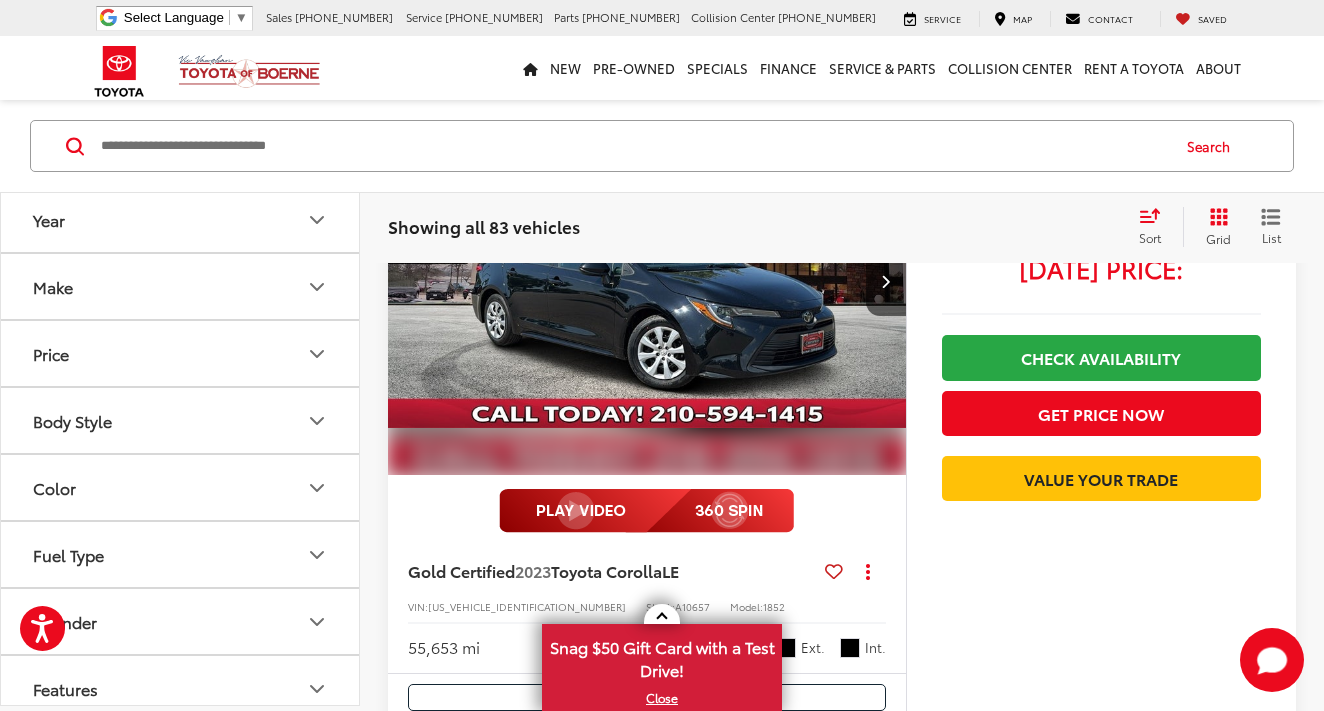 scroll, scrollTop: 700, scrollLeft: 0, axis: vertical 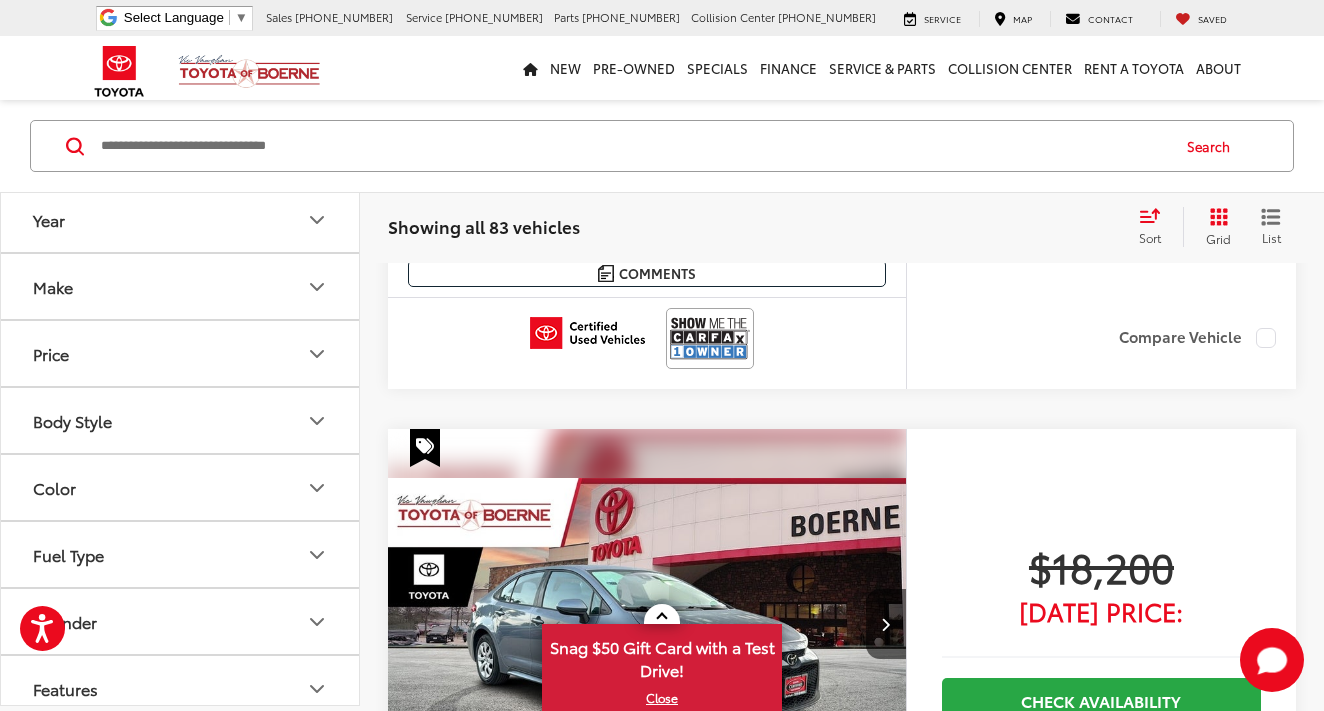 click on "Make" at bounding box center [53, 286] 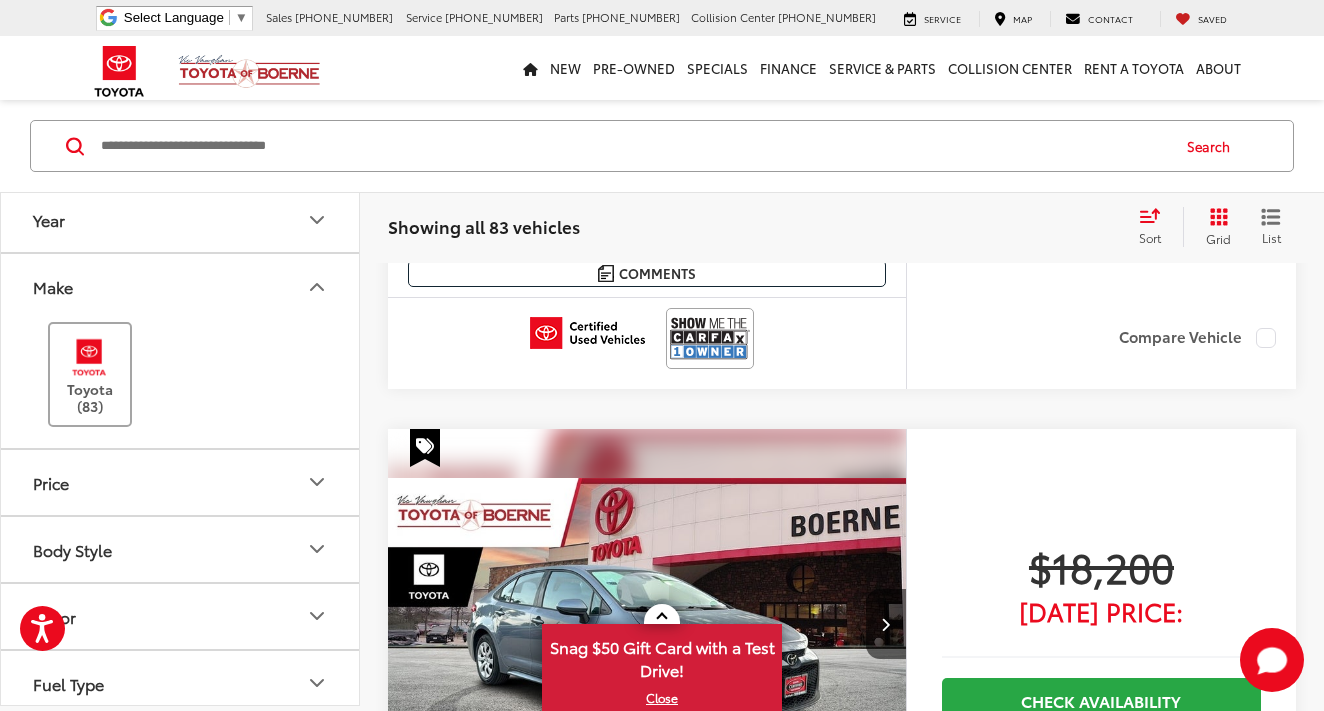 click on "Toyota   (83)" at bounding box center (90, 373) 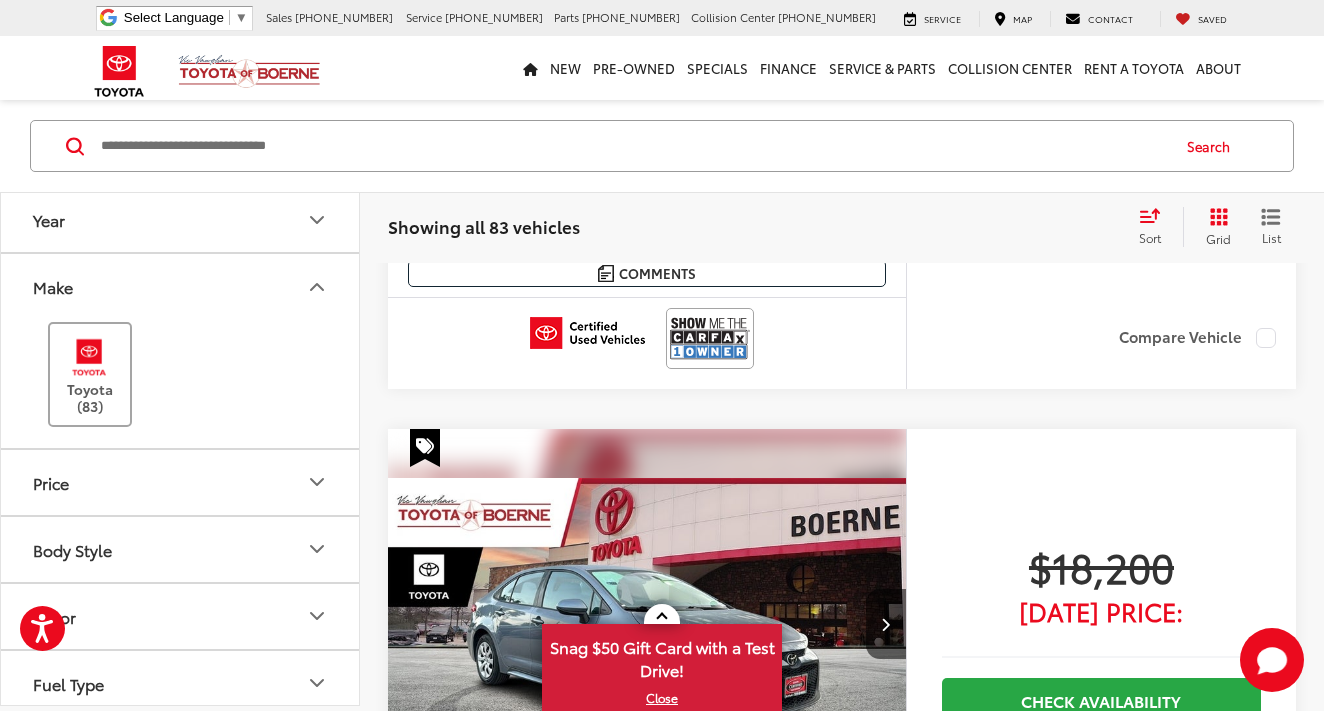 click on "Body Style" at bounding box center [72, 548] 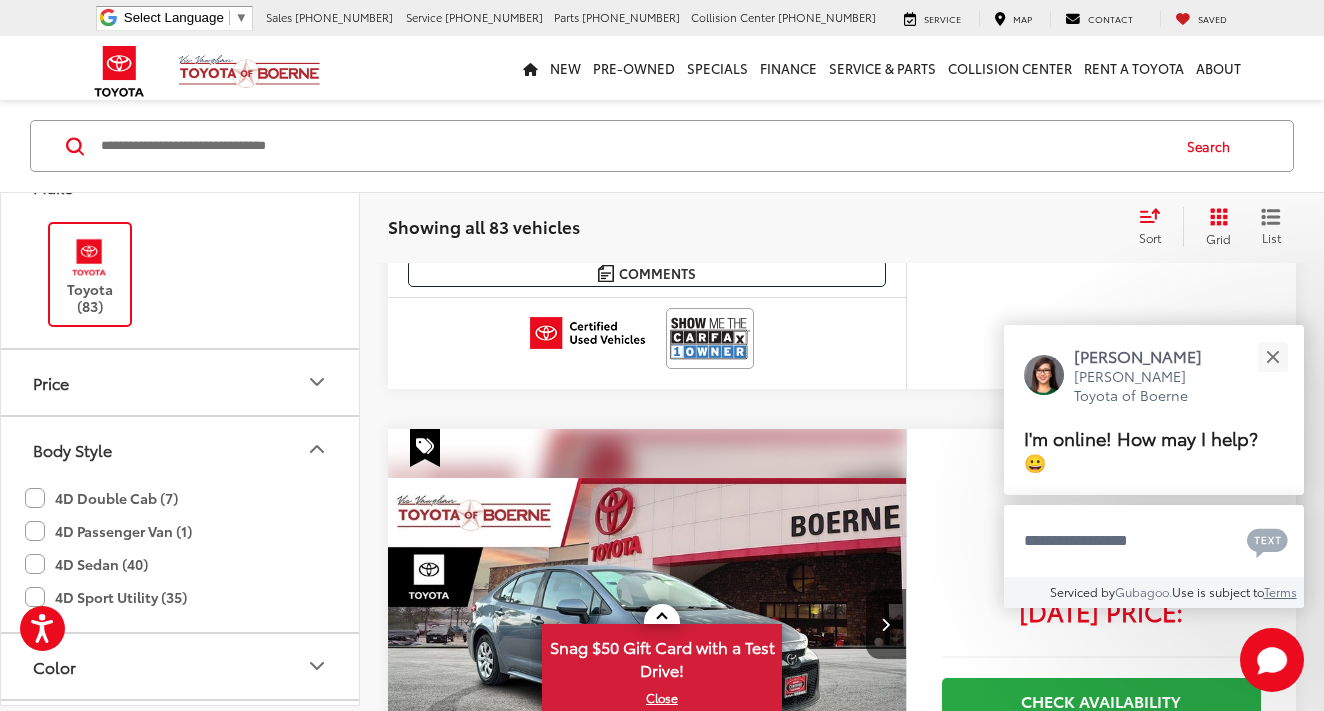 scroll, scrollTop: 1, scrollLeft: 0, axis: vertical 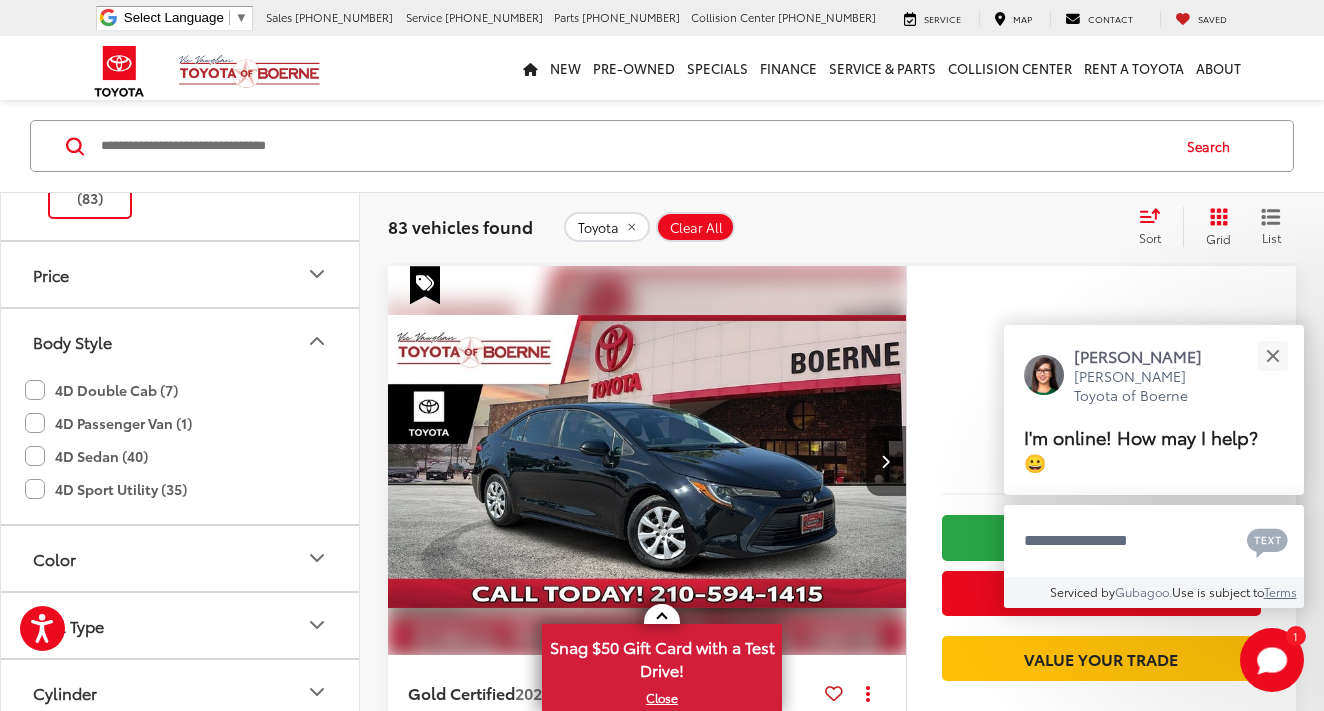 click on "4D Sport Utility (35)" 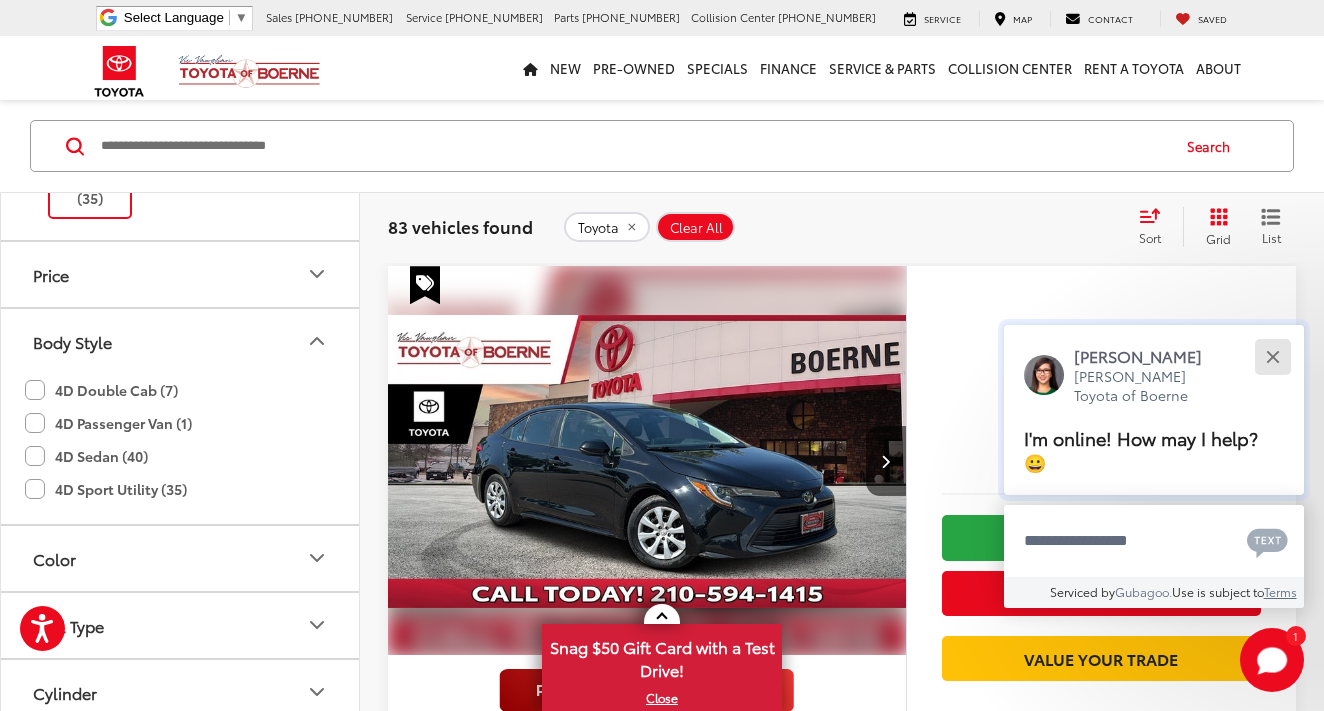 click at bounding box center (1272, 356) 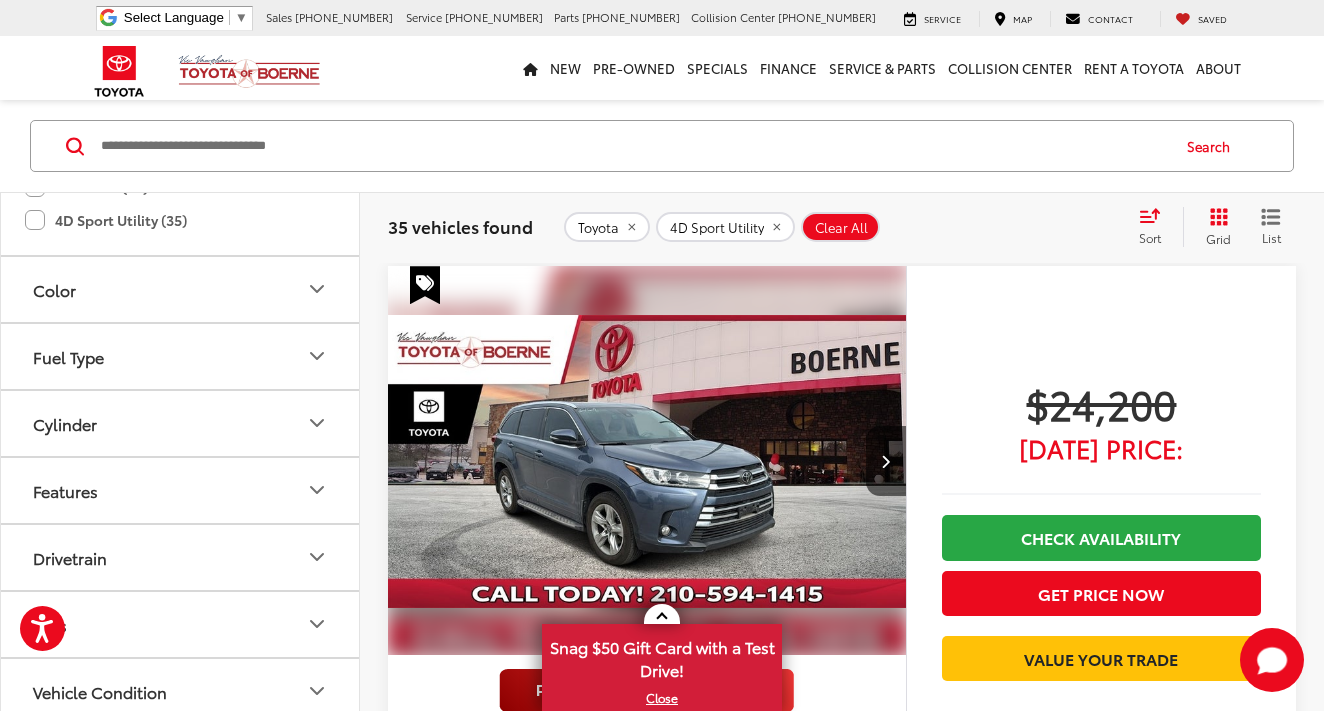 scroll, scrollTop: 0, scrollLeft: 0, axis: both 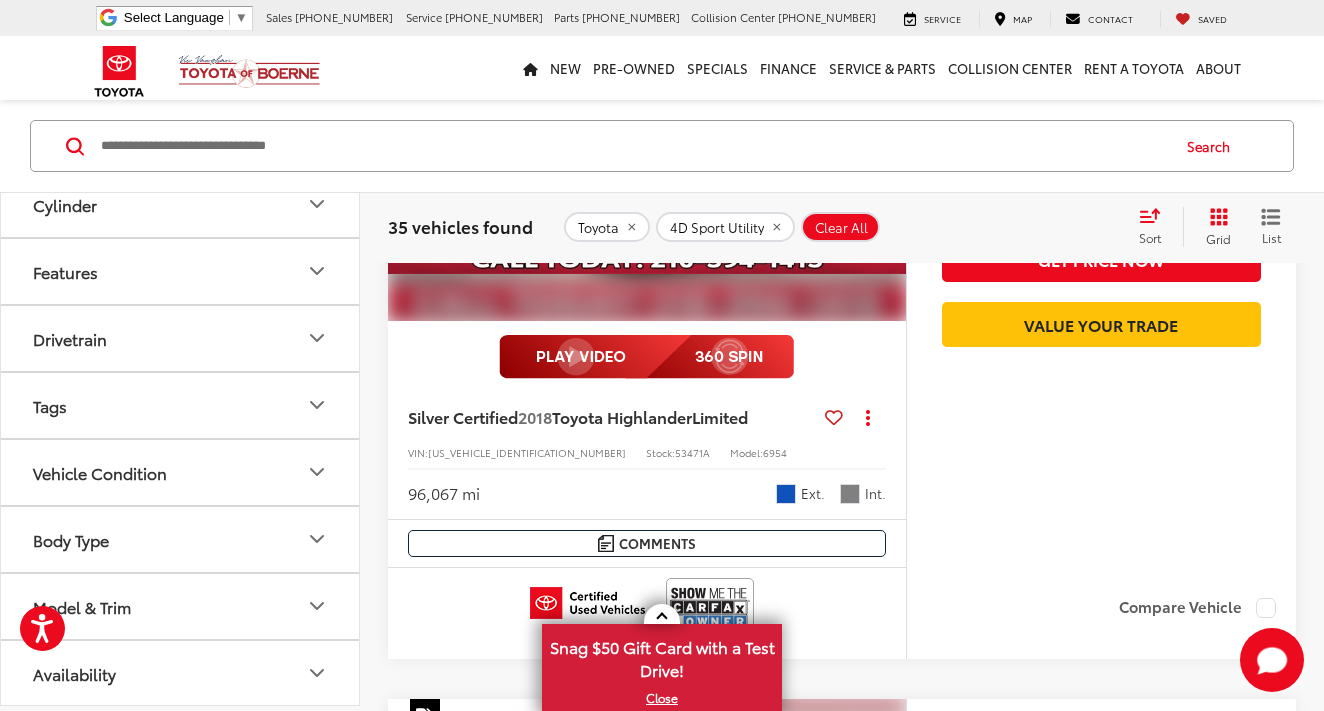 click on "Model & Trim" at bounding box center (82, 605) 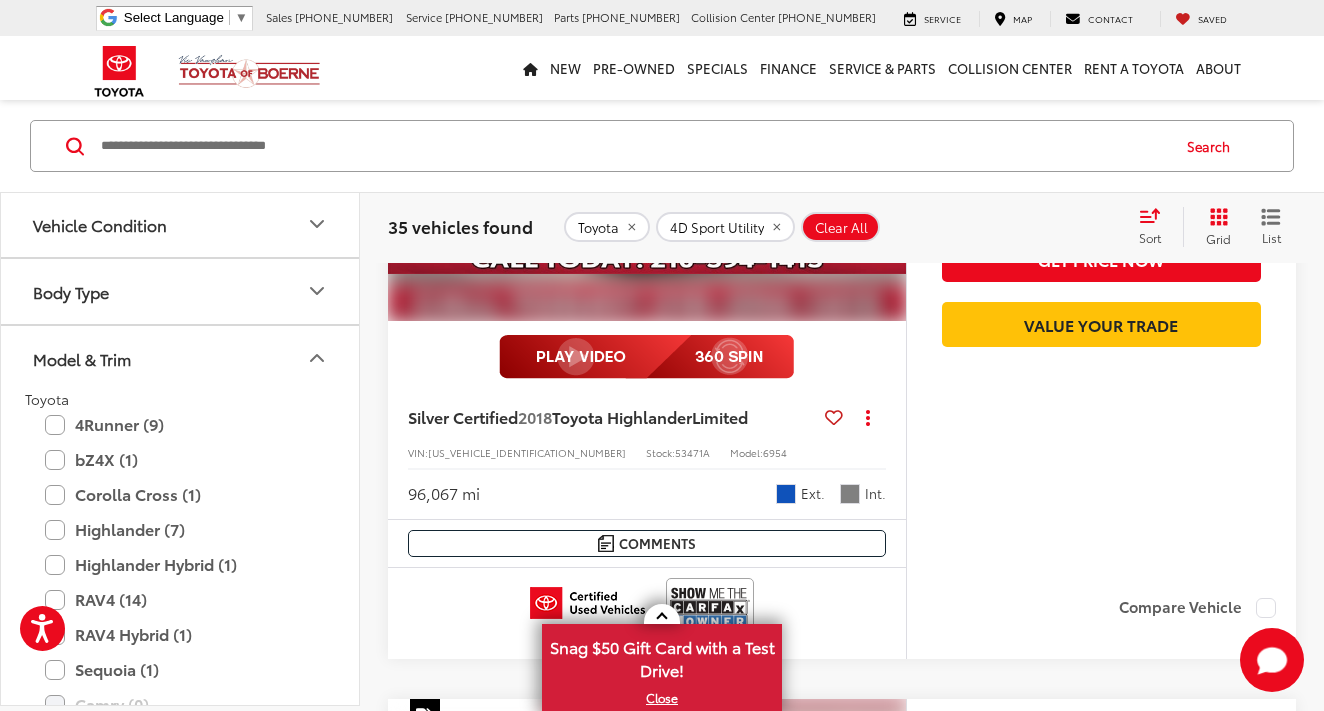 scroll, scrollTop: 943, scrollLeft: 0, axis: vertical 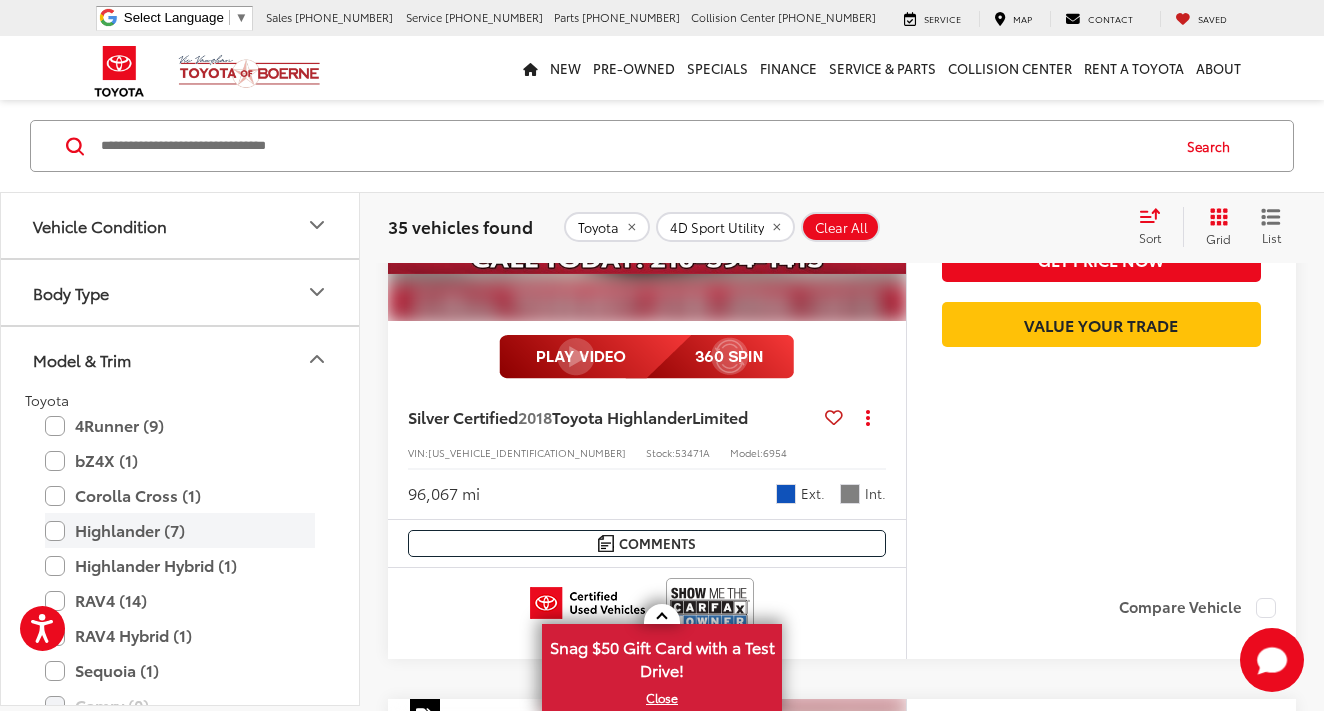 click on "Highlander (7)" at bounding box center (180, 530) 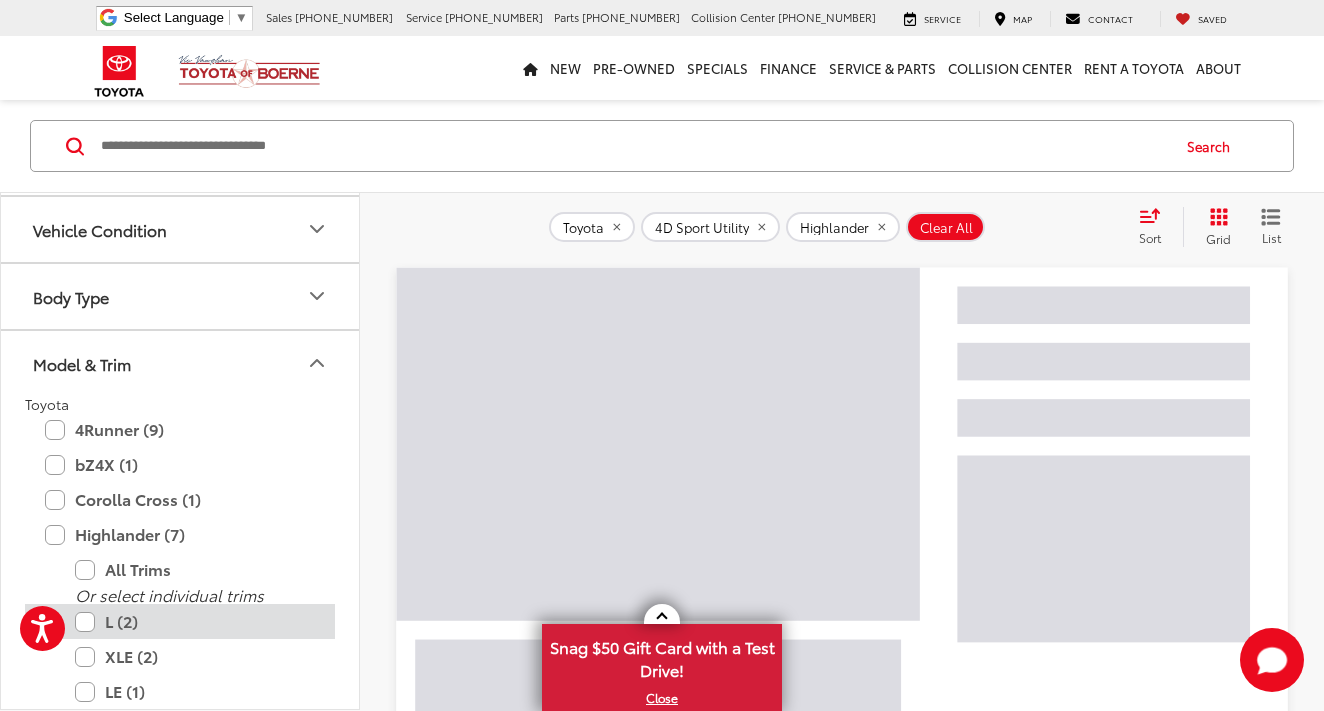 scroll, scrollTop: 96, scrollLeft: 0, axis: vertical 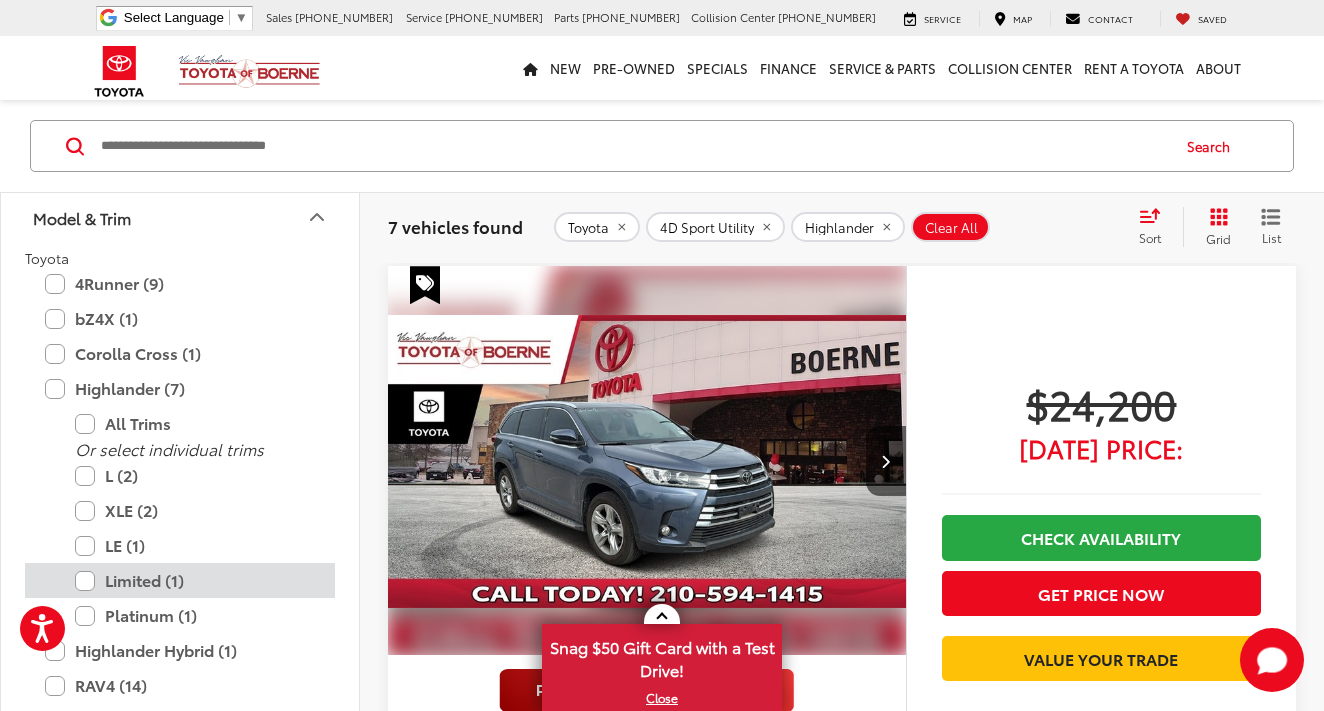 click on "Limited (1)" at bounding box center (195, 580) 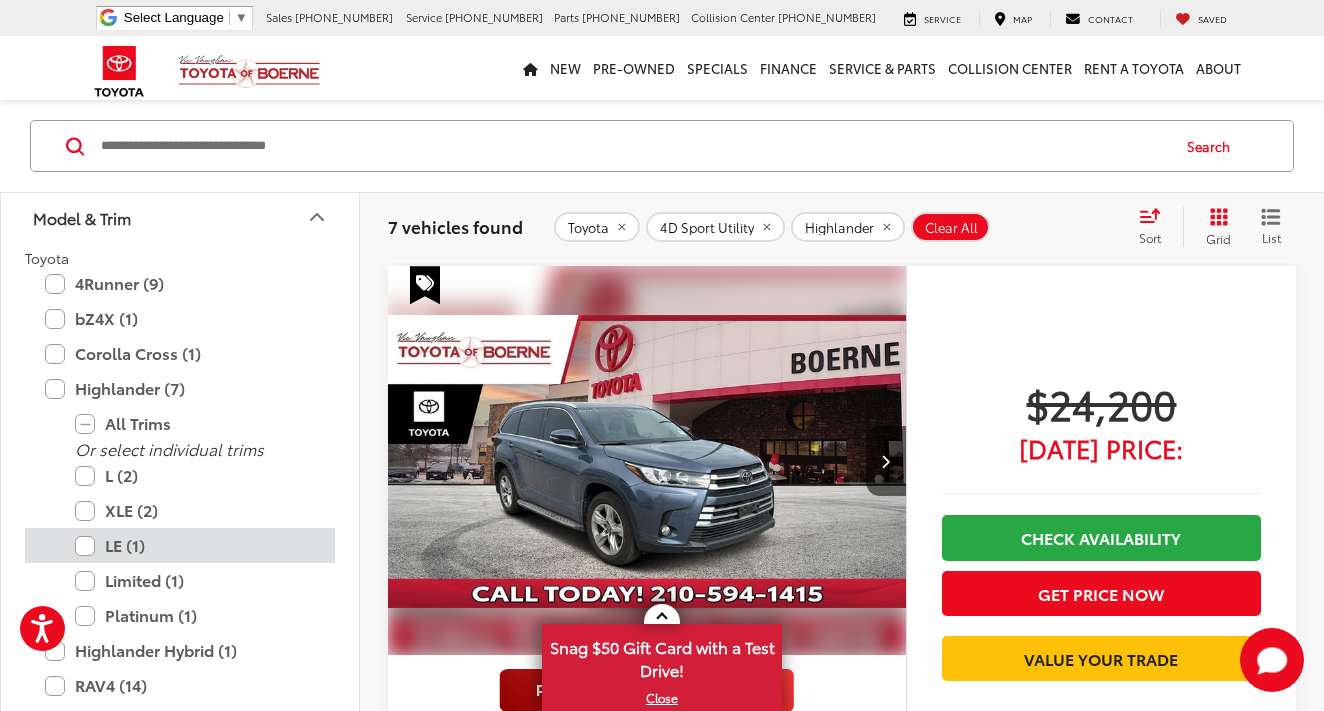 click on "LE (1)" at bounding box center (195, 545) 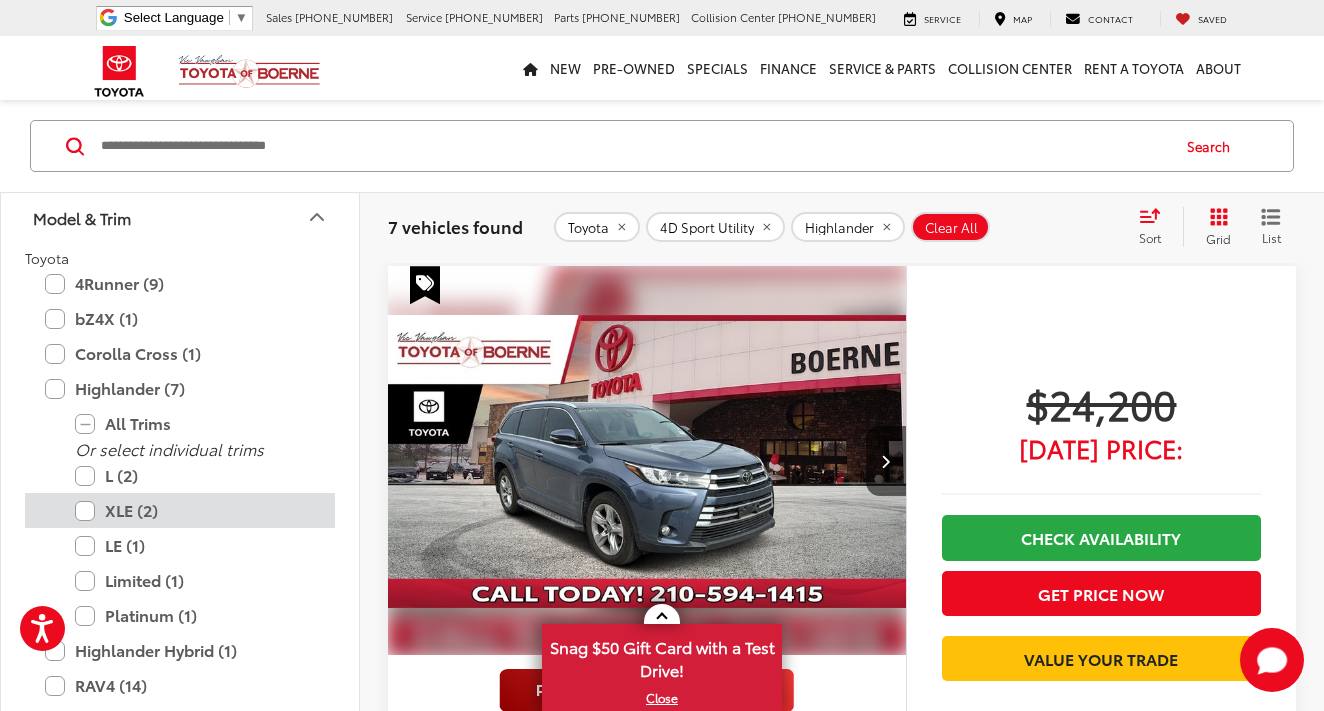 click on "XLE (2)" at bounding box center (195, 510) 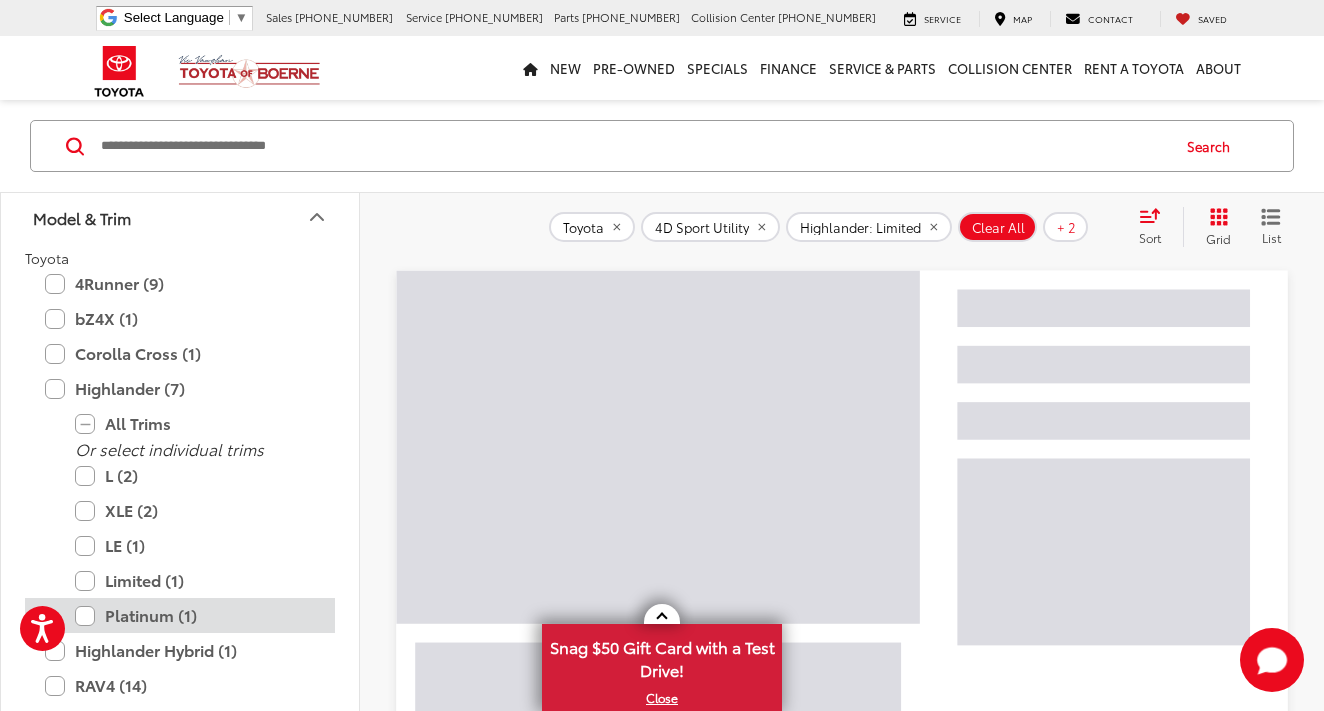 click on "Platinum (1)" at bounding box center [195, 615] 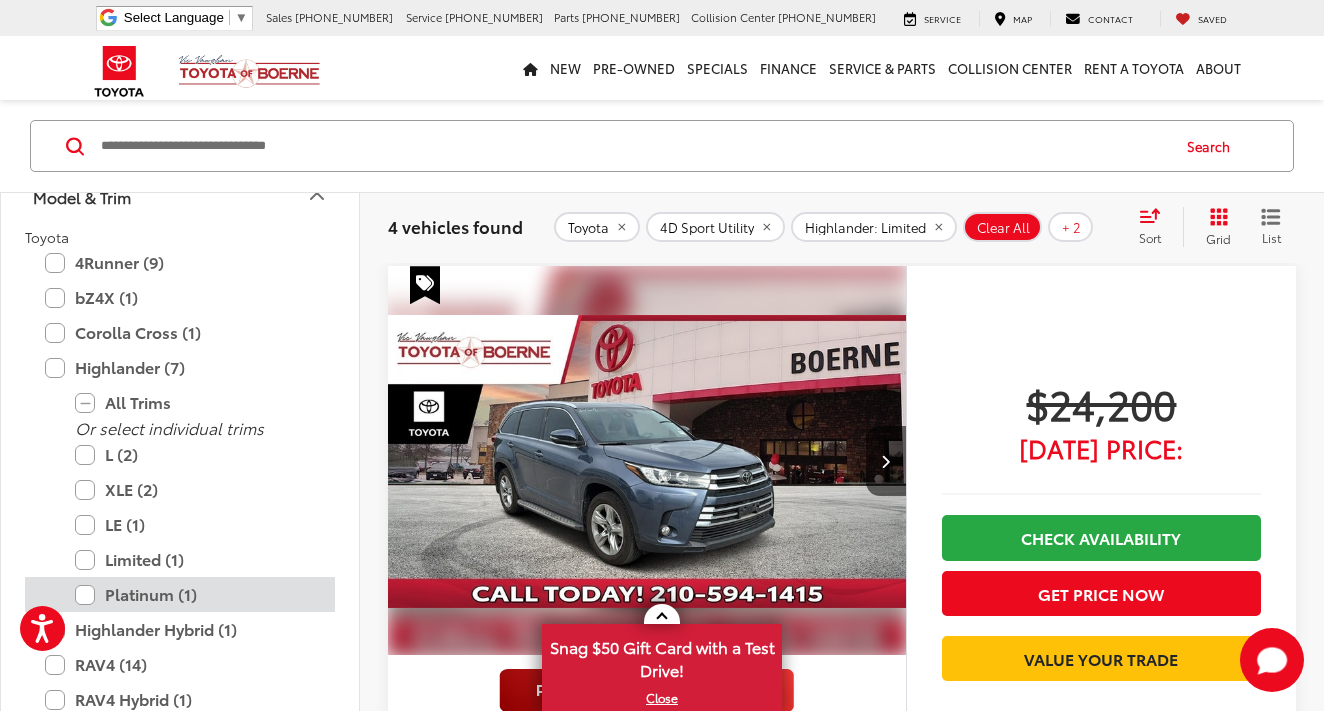 scroll, scrollTop: 1118, scrollLeft: 0, axis: vertical 